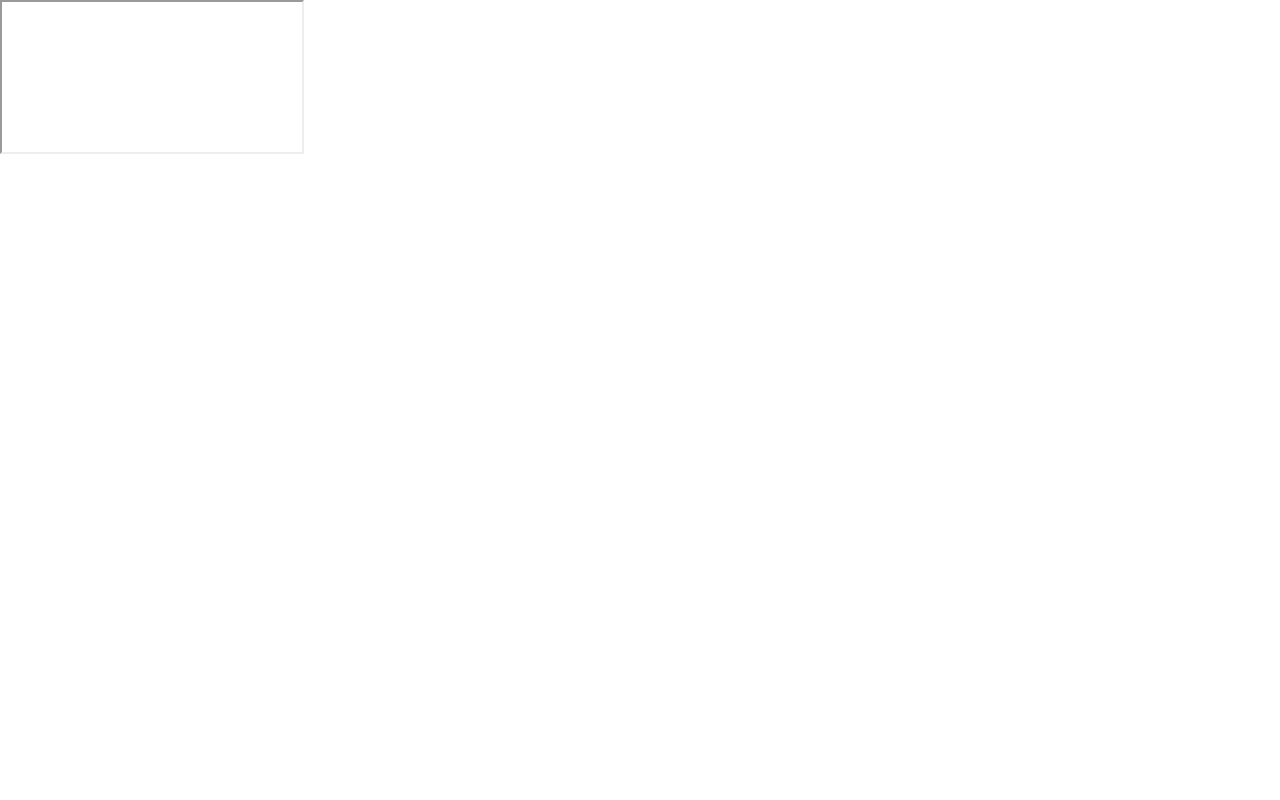 scroll, scrollTop: 0, scrollLeft: 0, axis: both 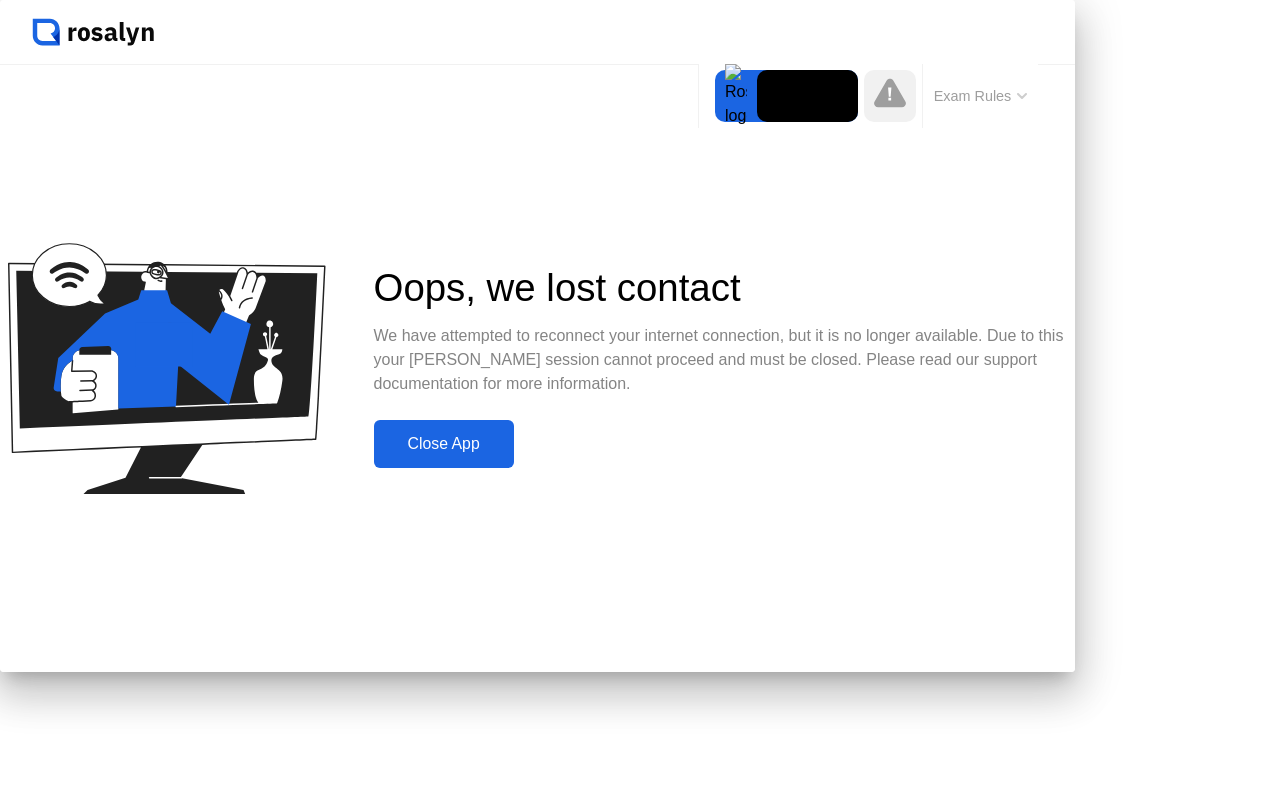 click on "Oops, we lost contact We have attempted to reconnect your internet connection, but it is no longer available. Due to this your [PERSON_NAME] session cannot proceed and must be closed. Please read our support documentation for more information. Close App" at bounding box center [537, 368] 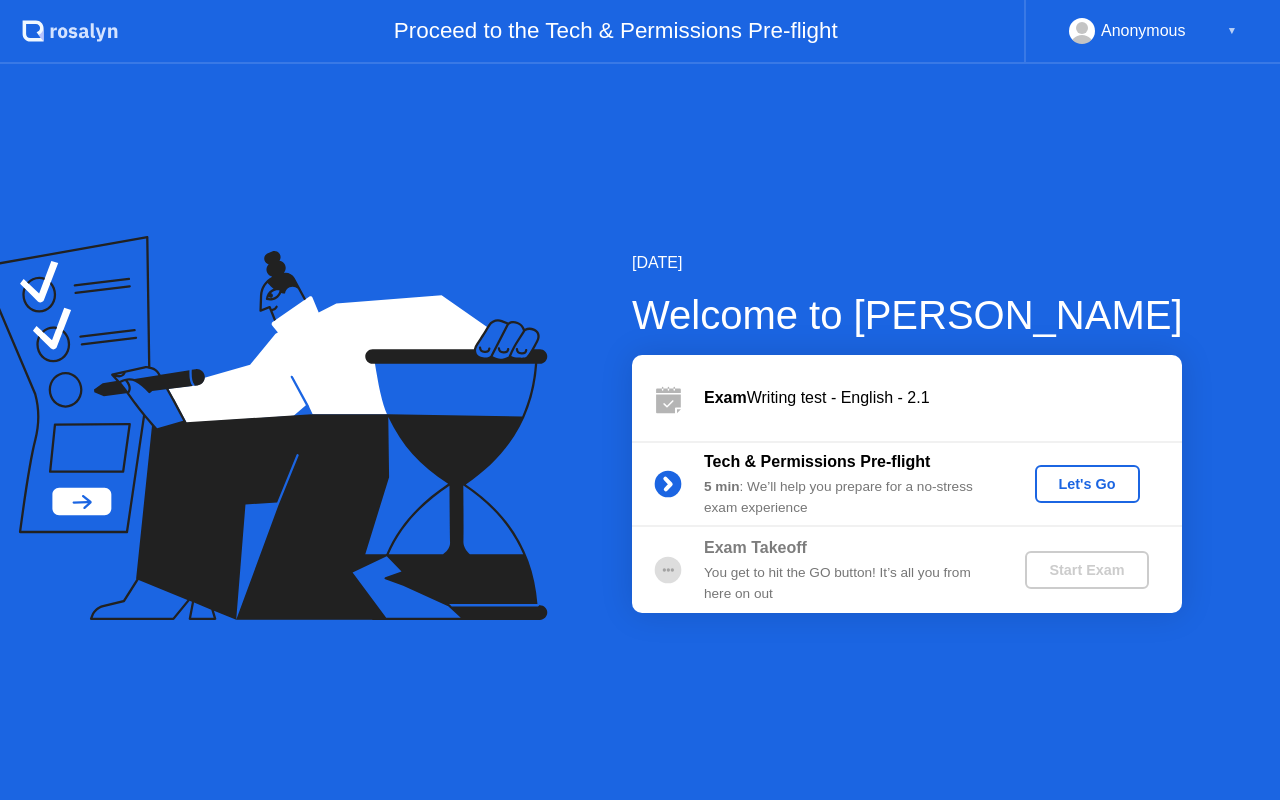 scroll, scrollTop: 0, scrollLeft: 0, axis: both 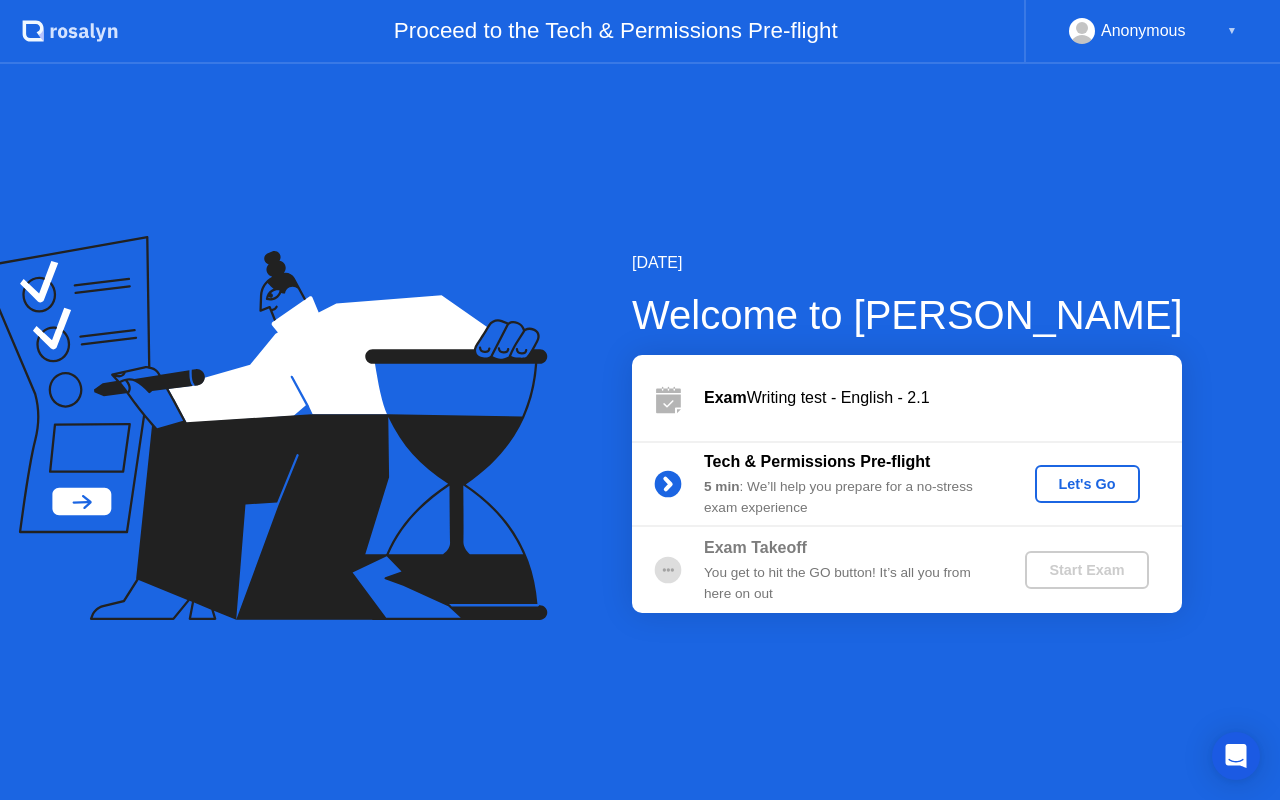 click on "Let's Go" 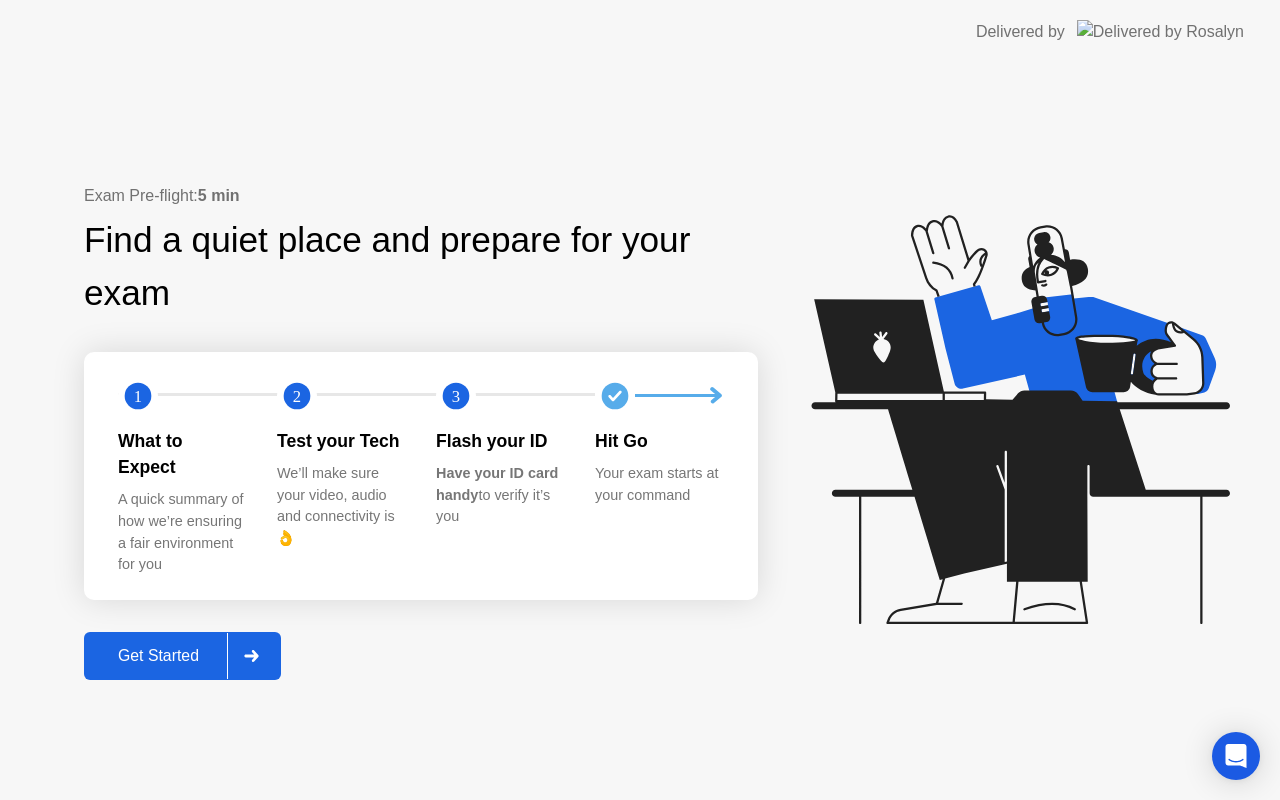 click on "Get Started" 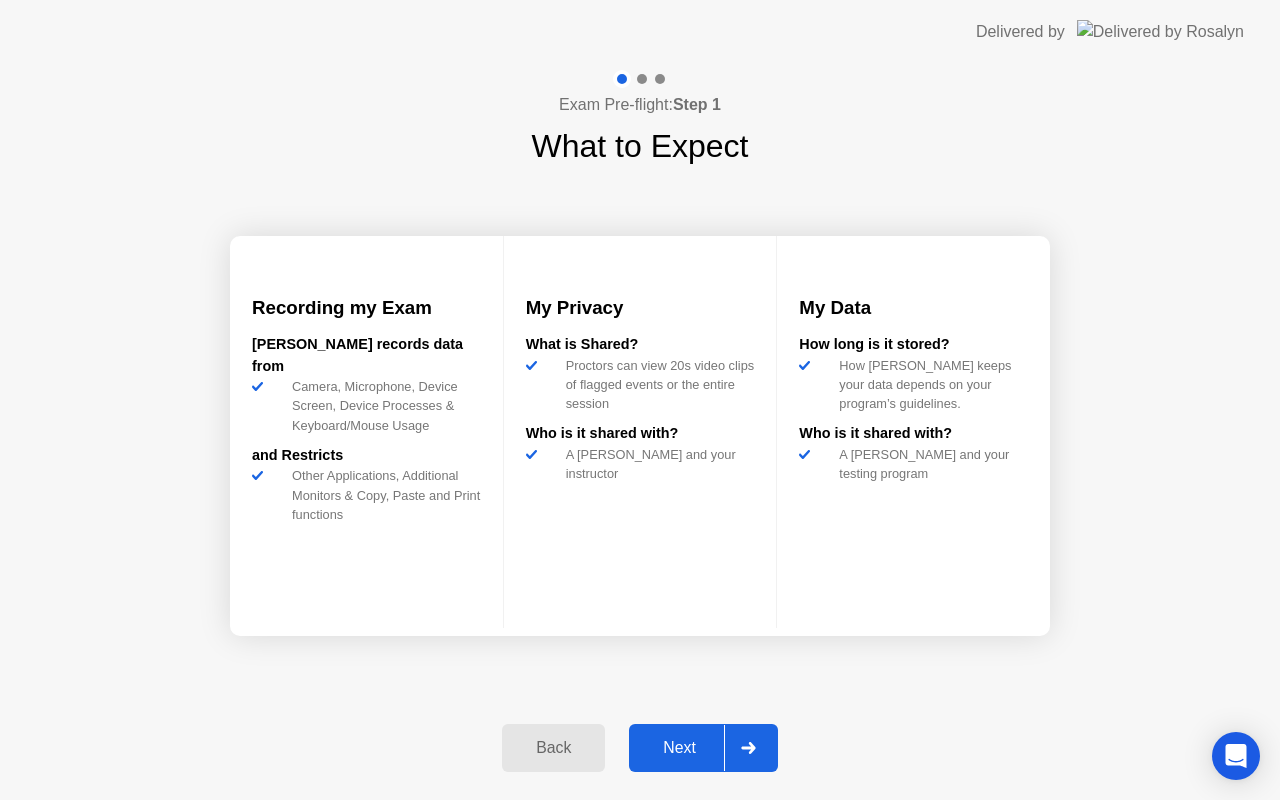 click on "Next" 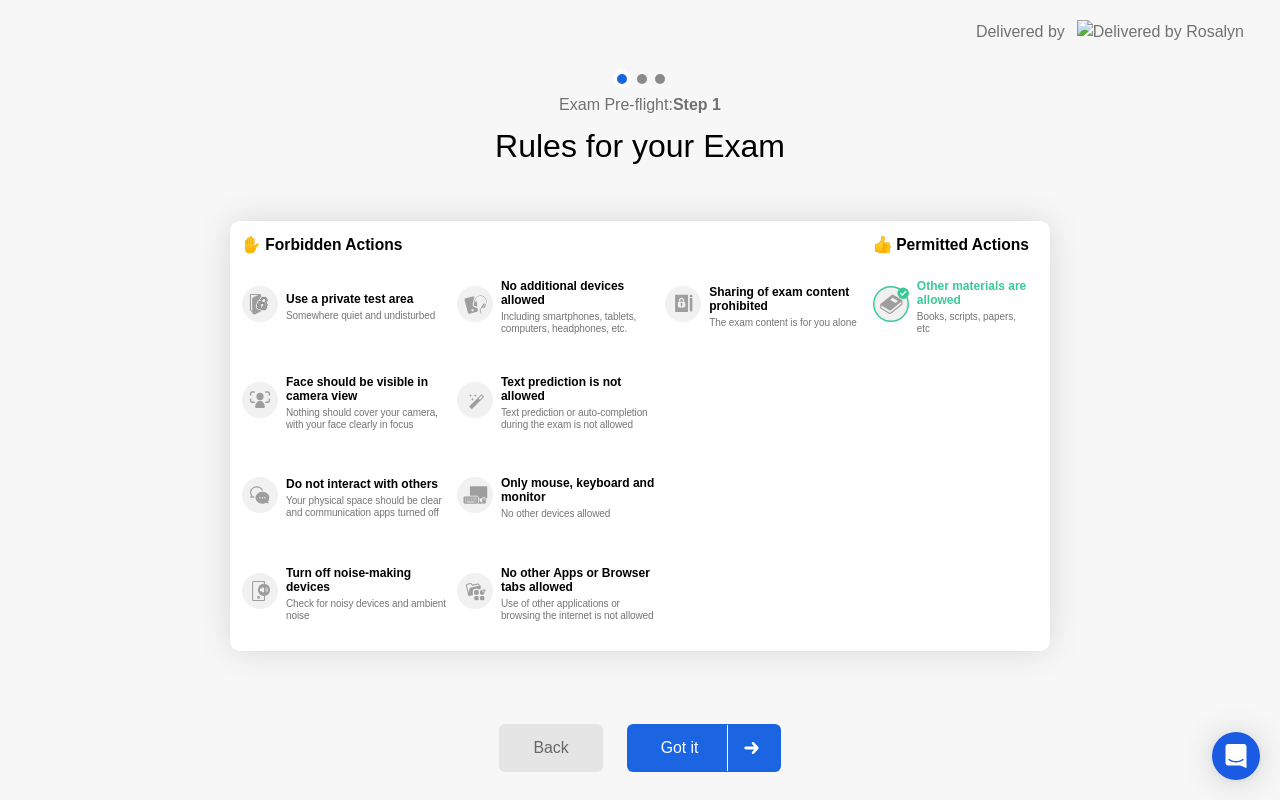 click on "Got it" 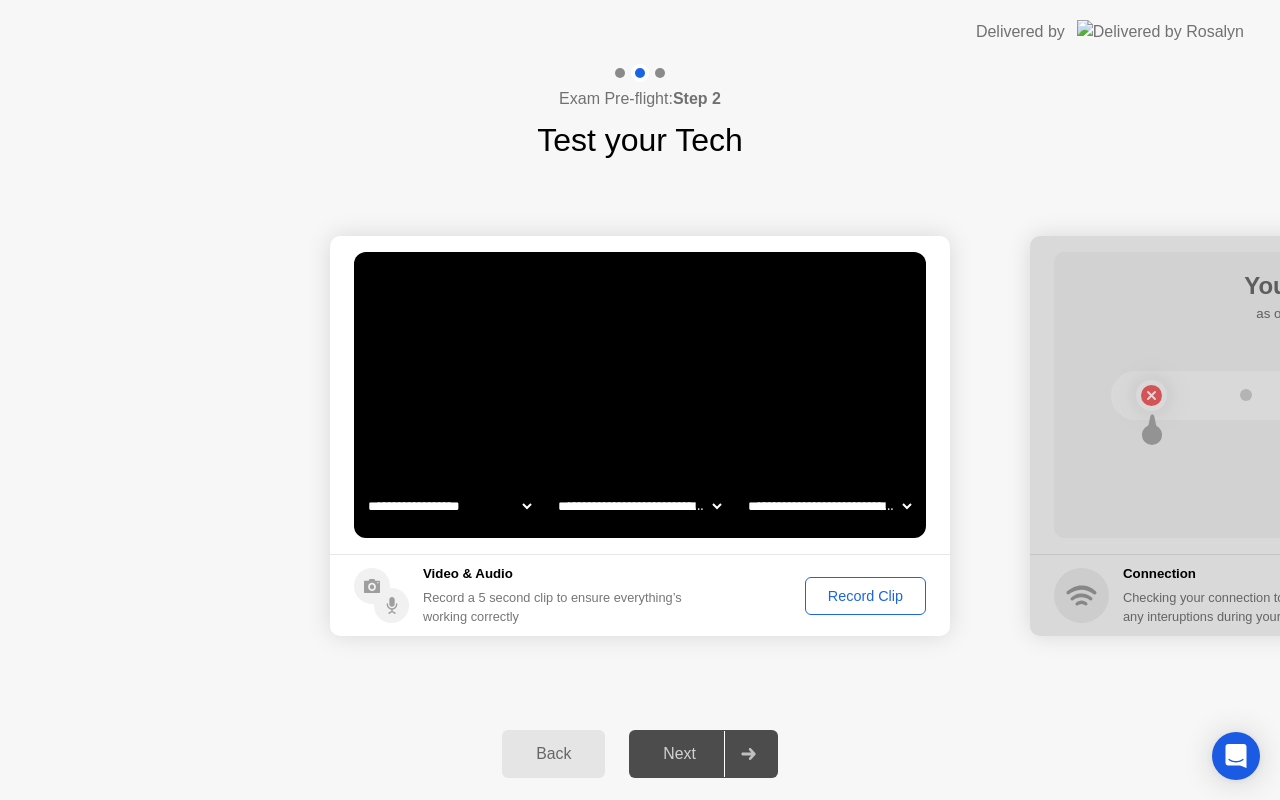 click on "Record Clip" 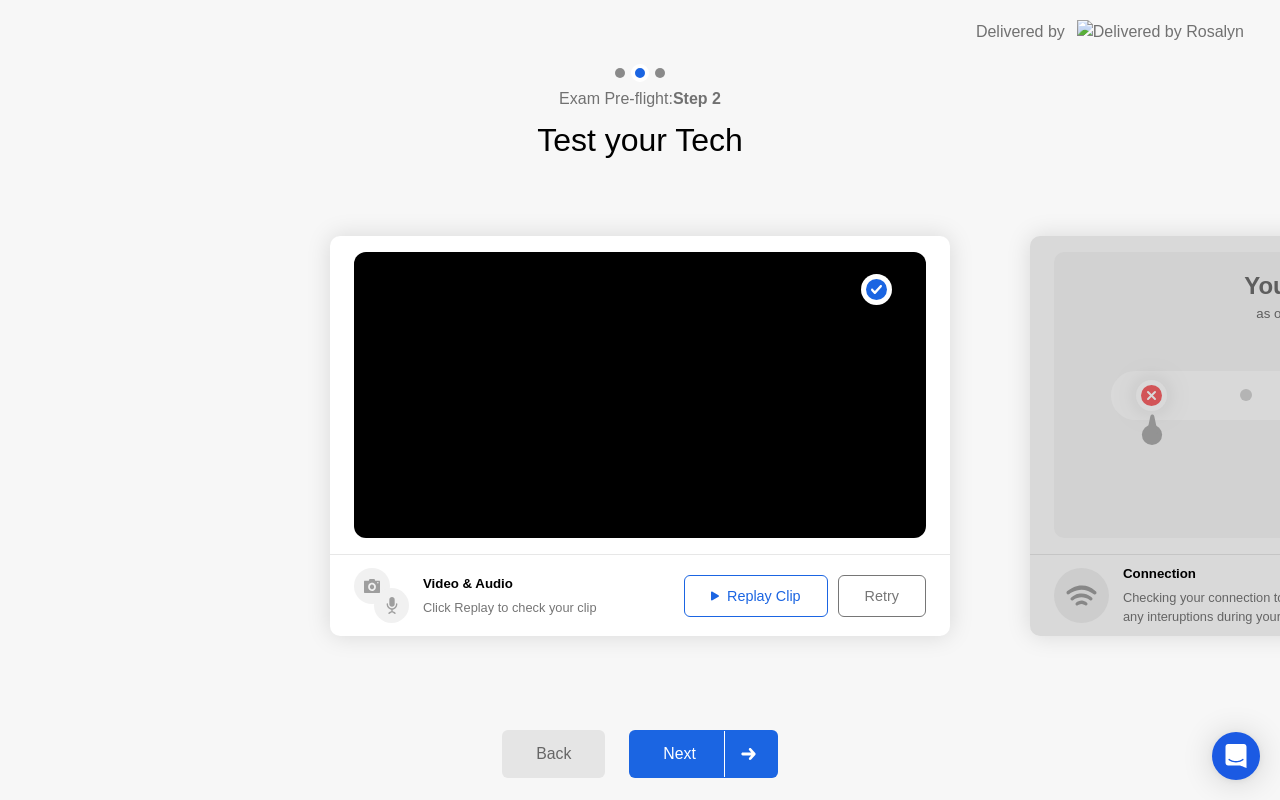 click on "Next" 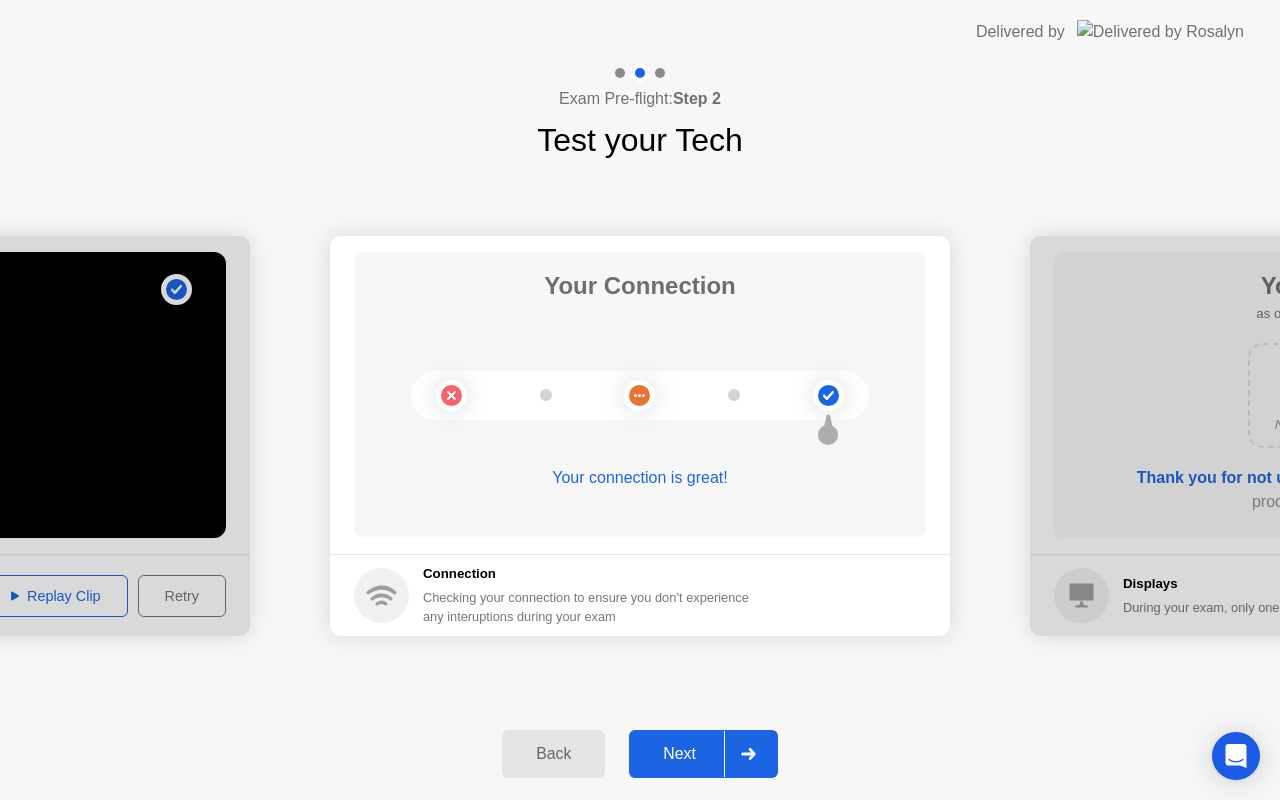 click on "Next" 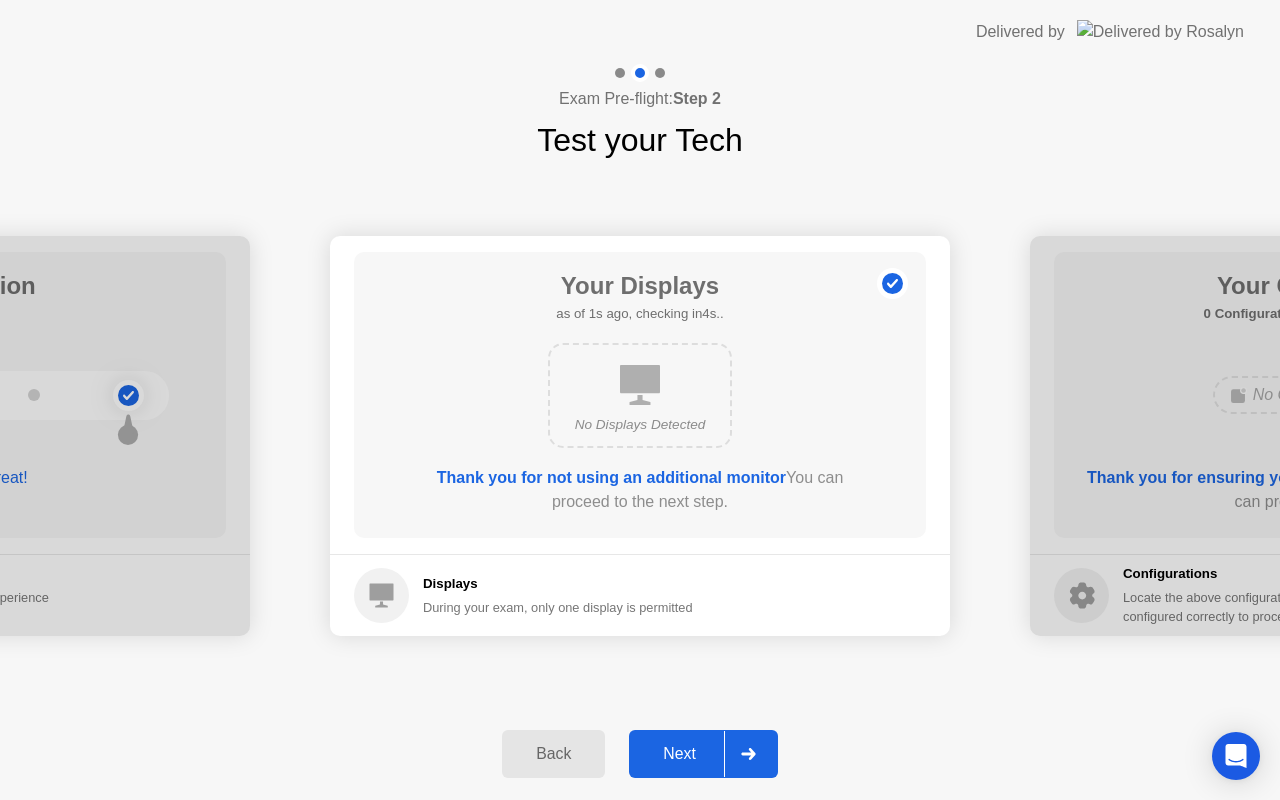 click on "Next" 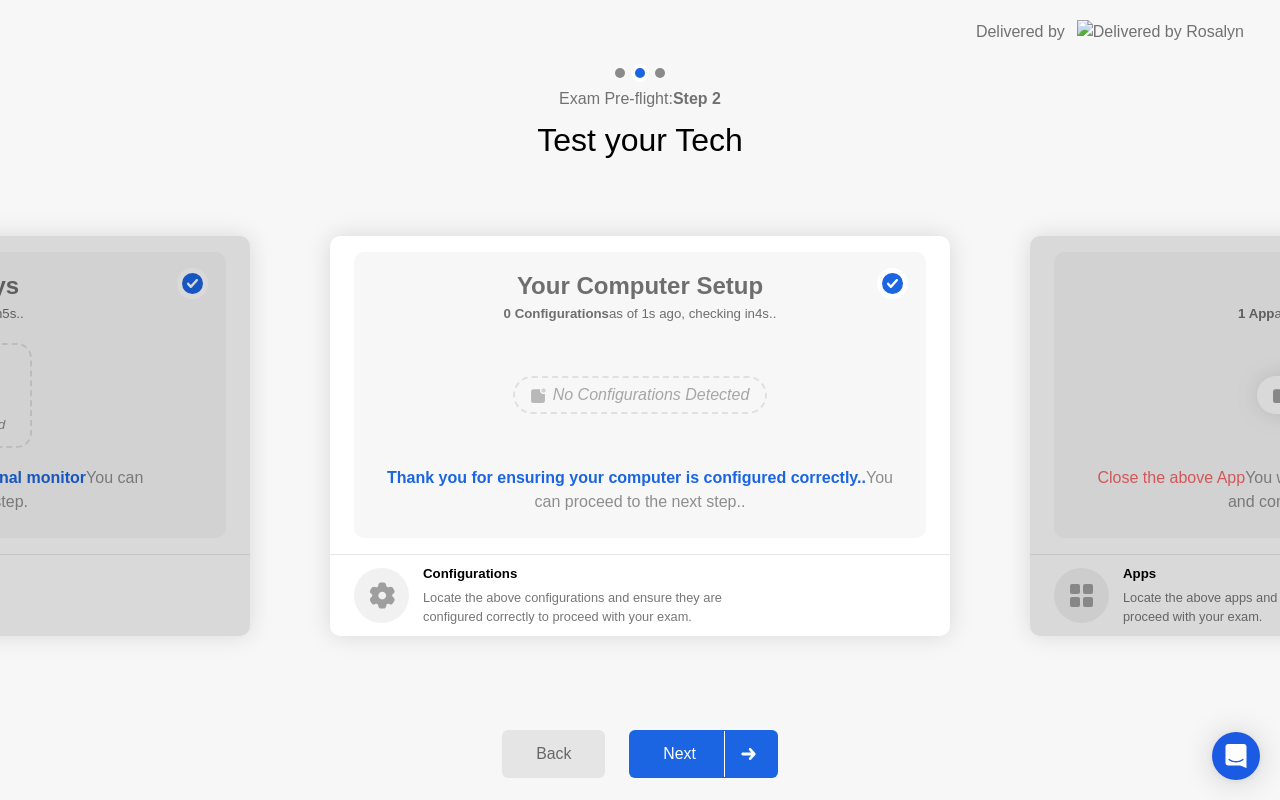 click on "Next" 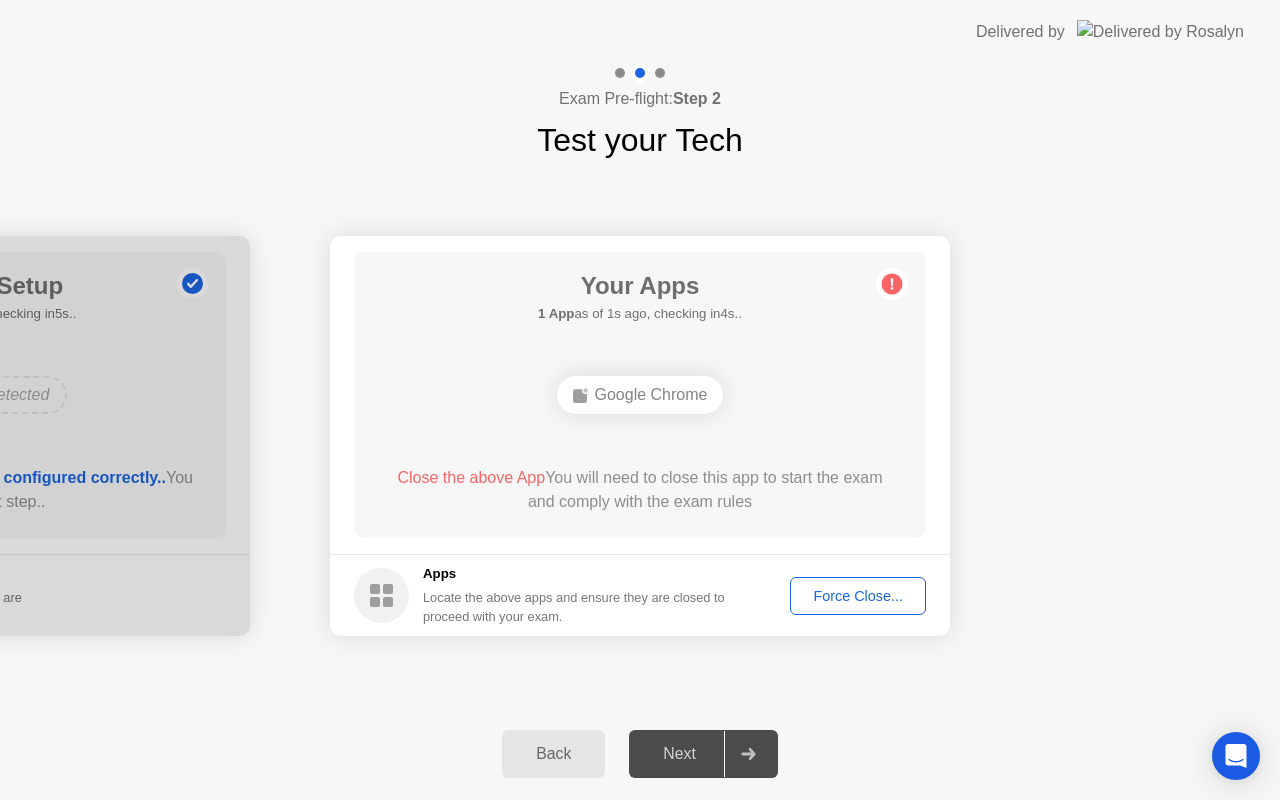 click on "Force Close..." 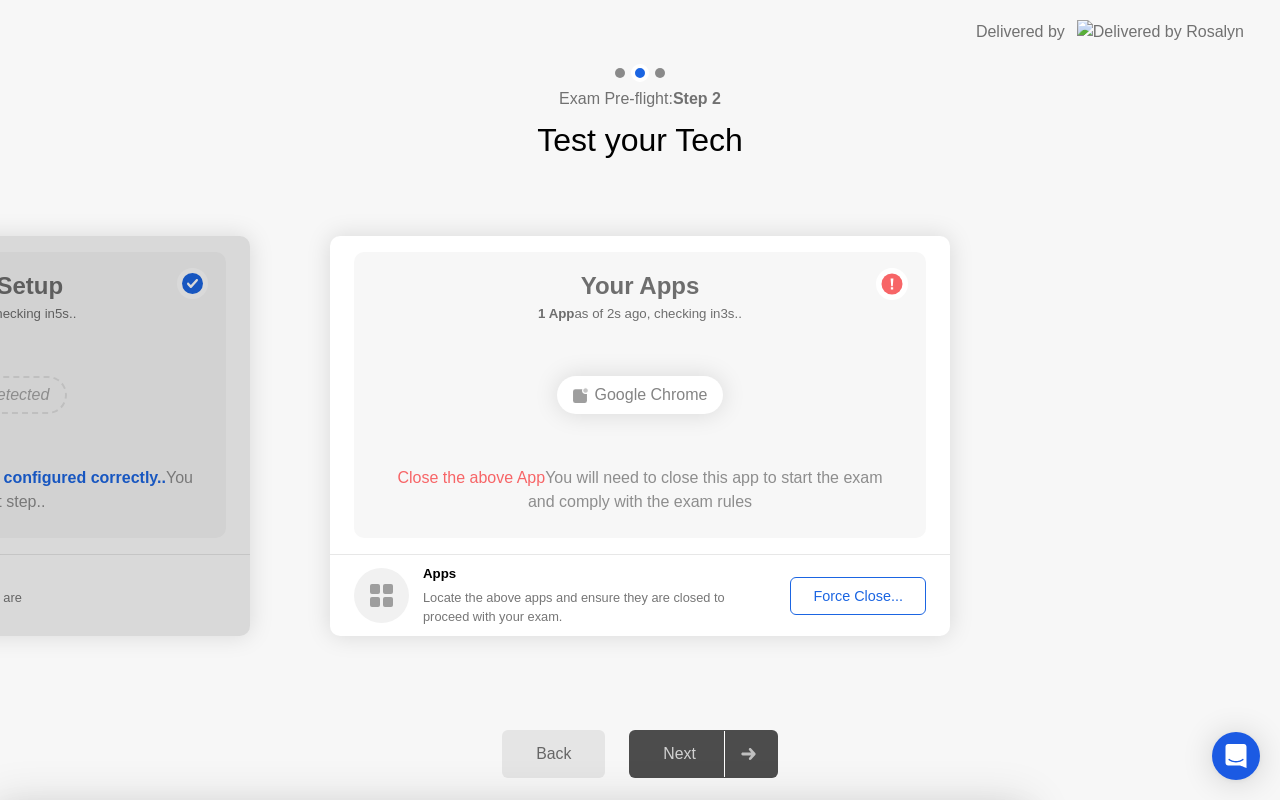 click on "Confirm" at bounding box center (579, 1076) 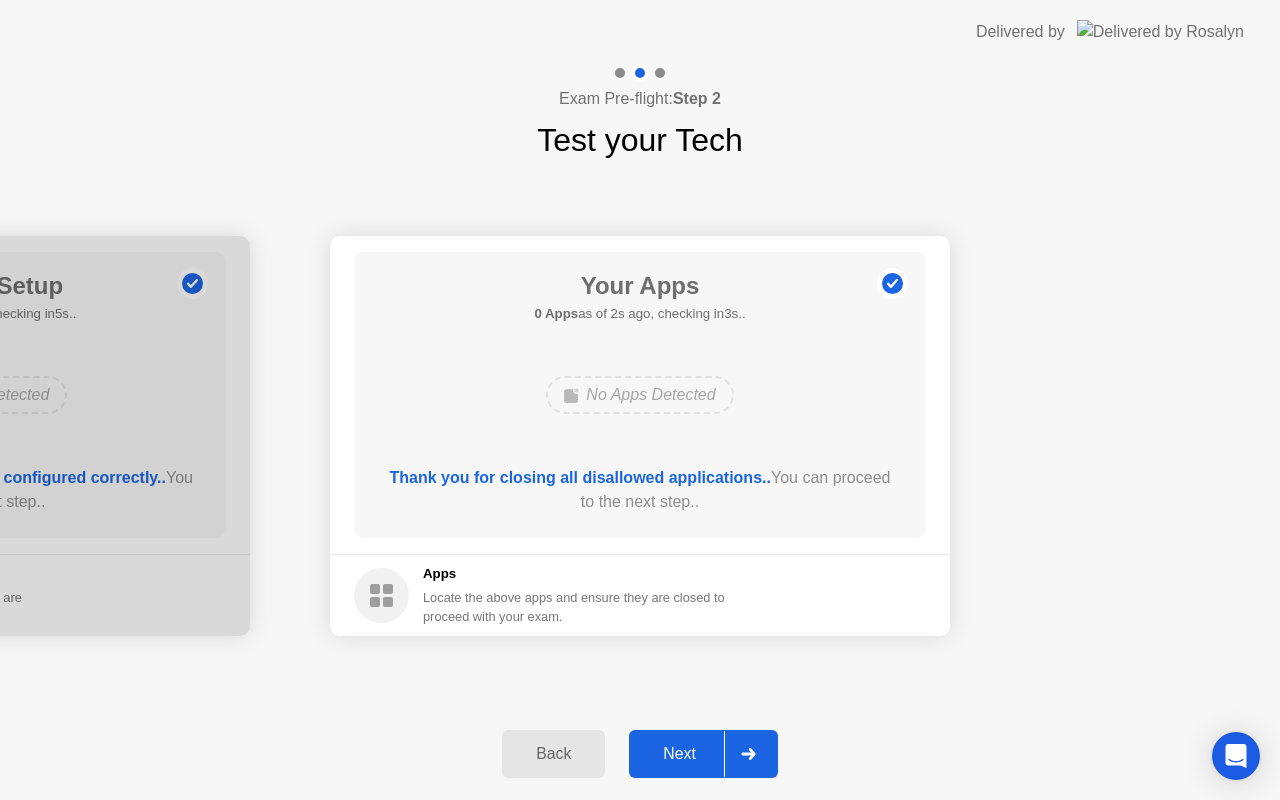 click on "Next" 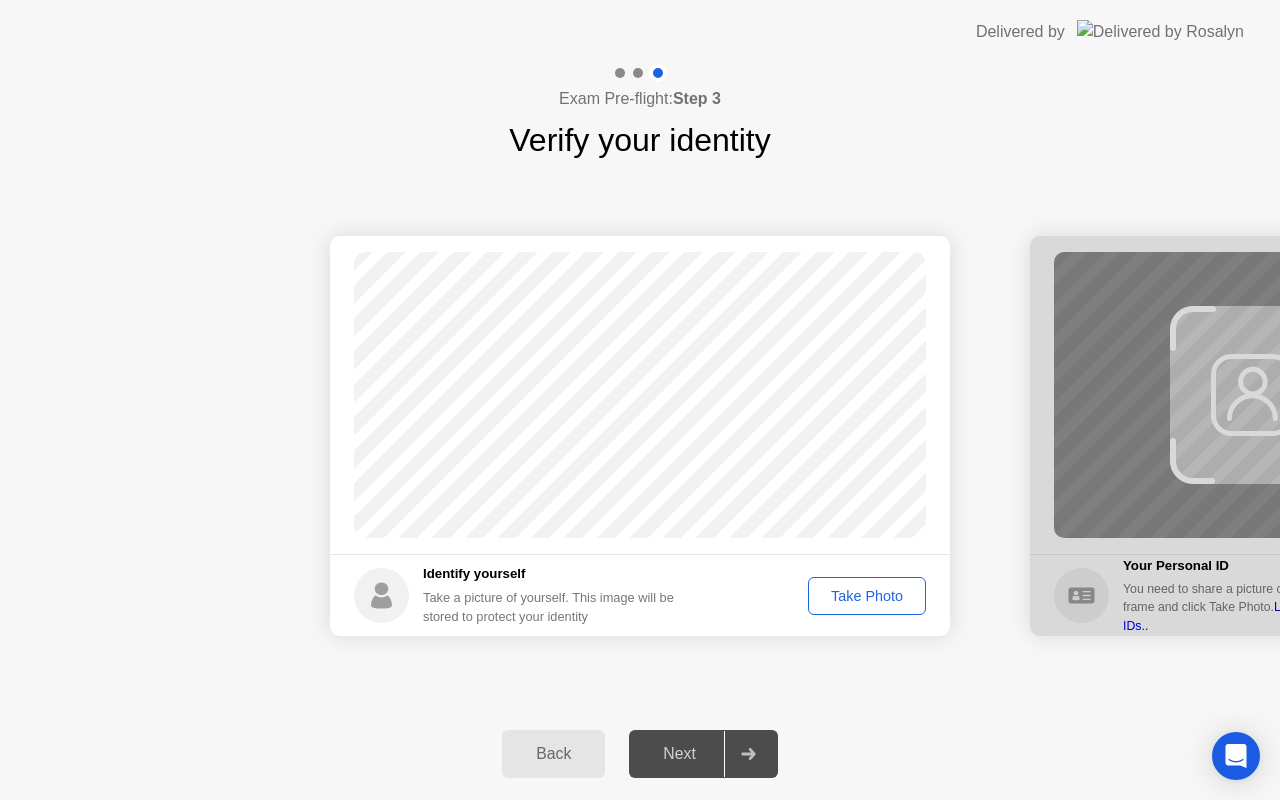click on "Take Photo" 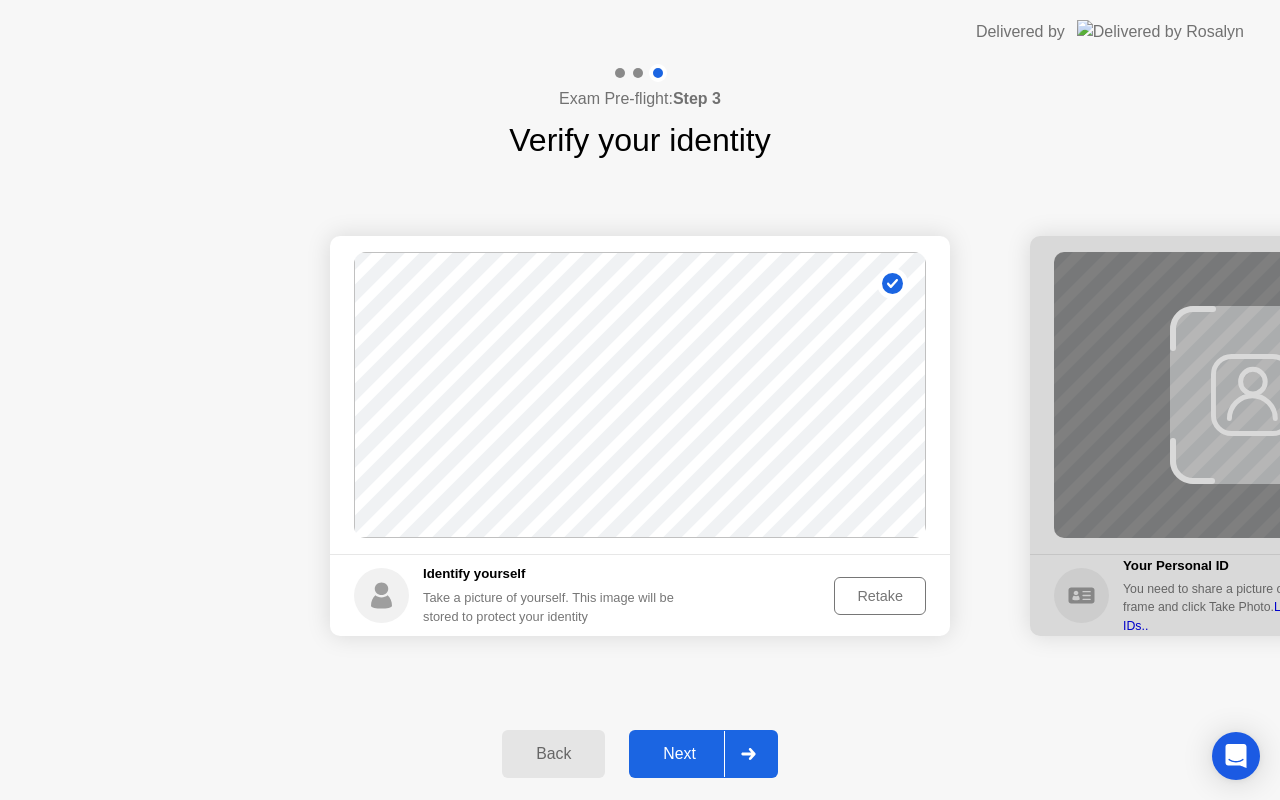 click on "Next" 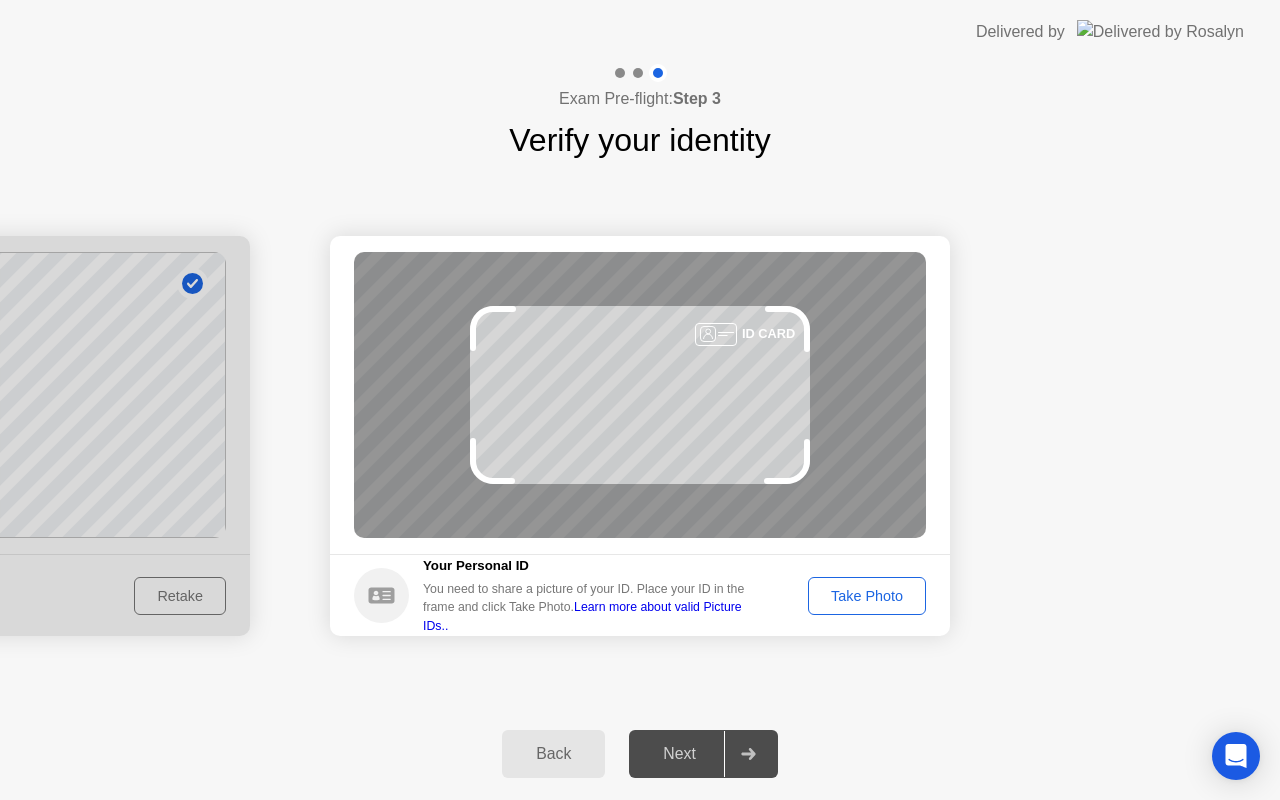 click on "Take Photo" 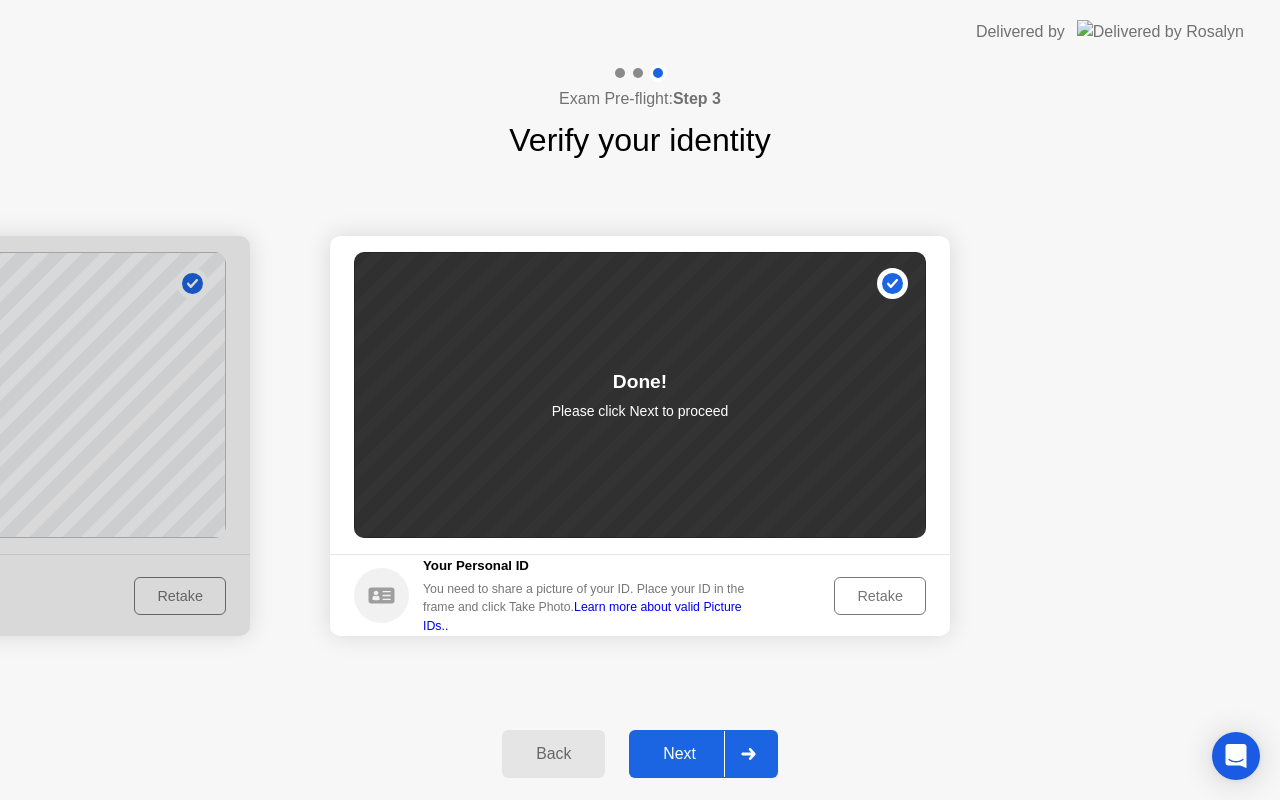 click on "Next" 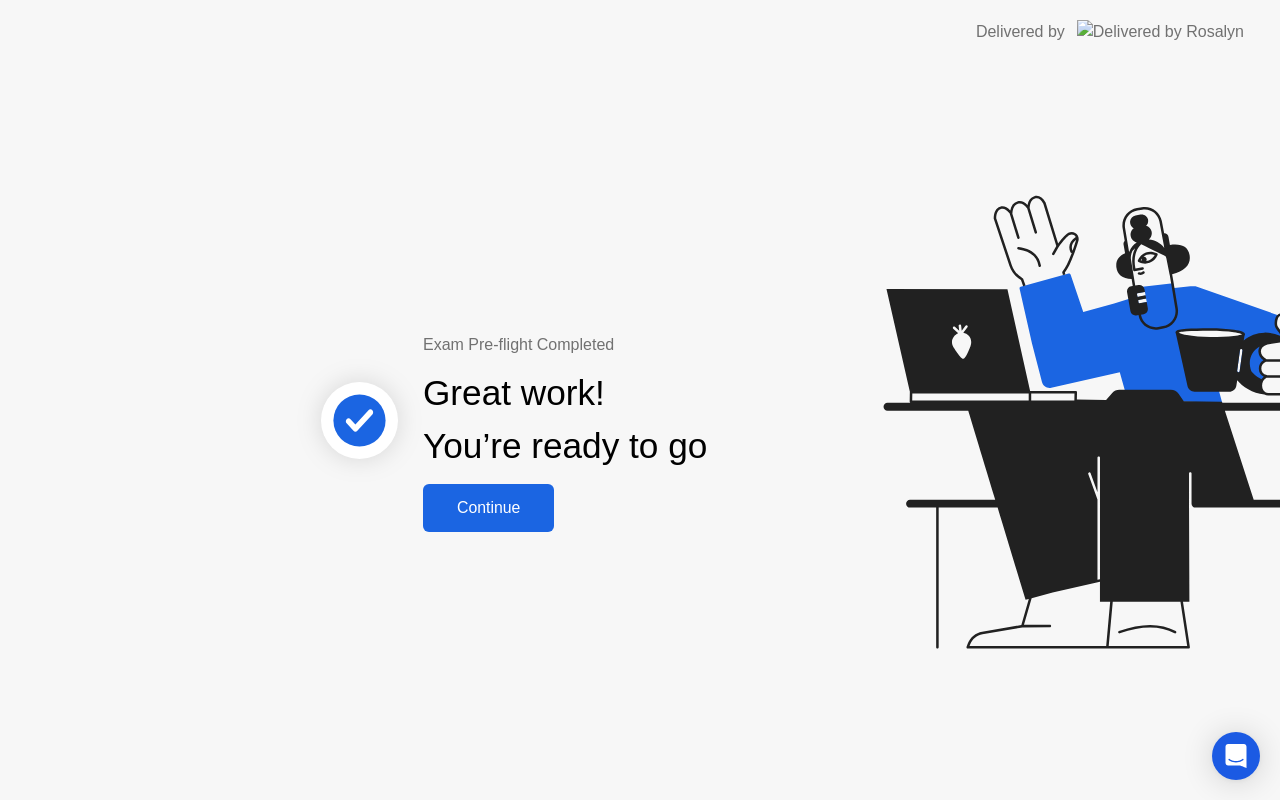 click on "Continue" 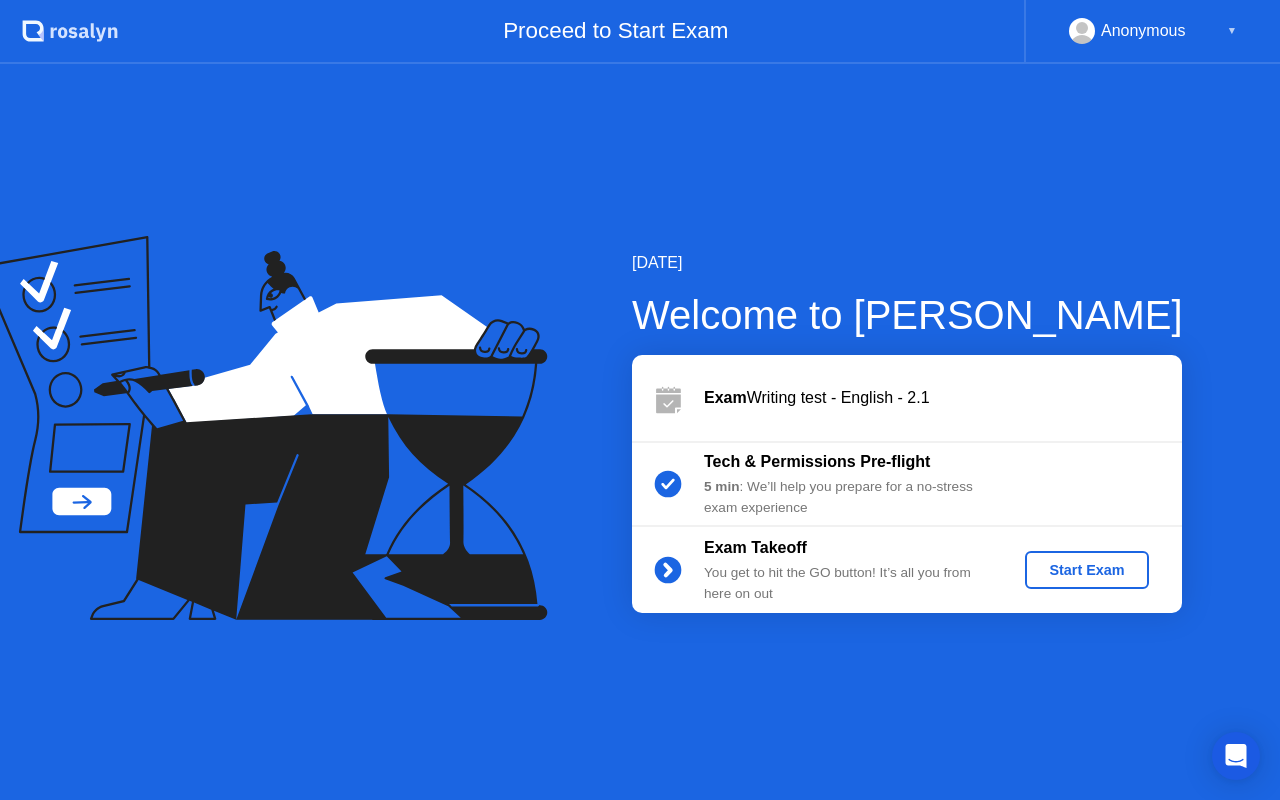 click on "Start Exam" 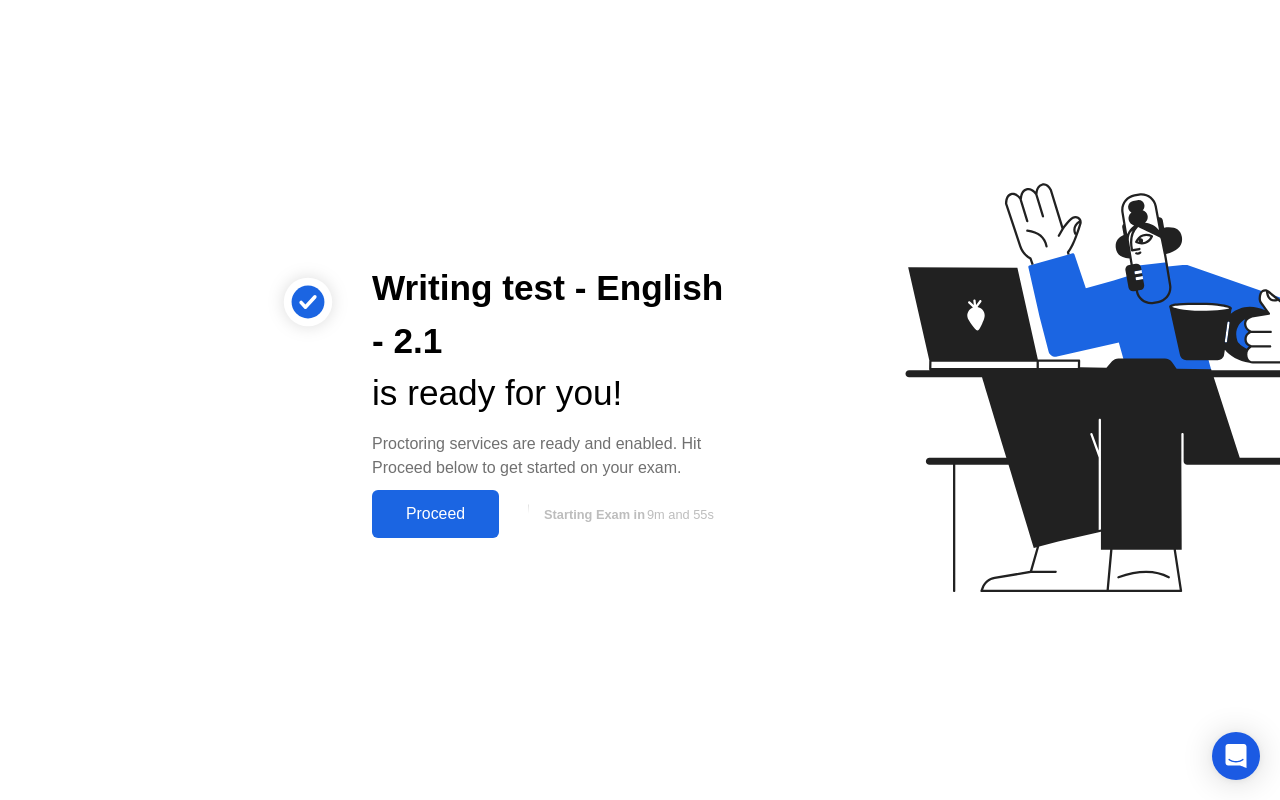 click on "Proceed" 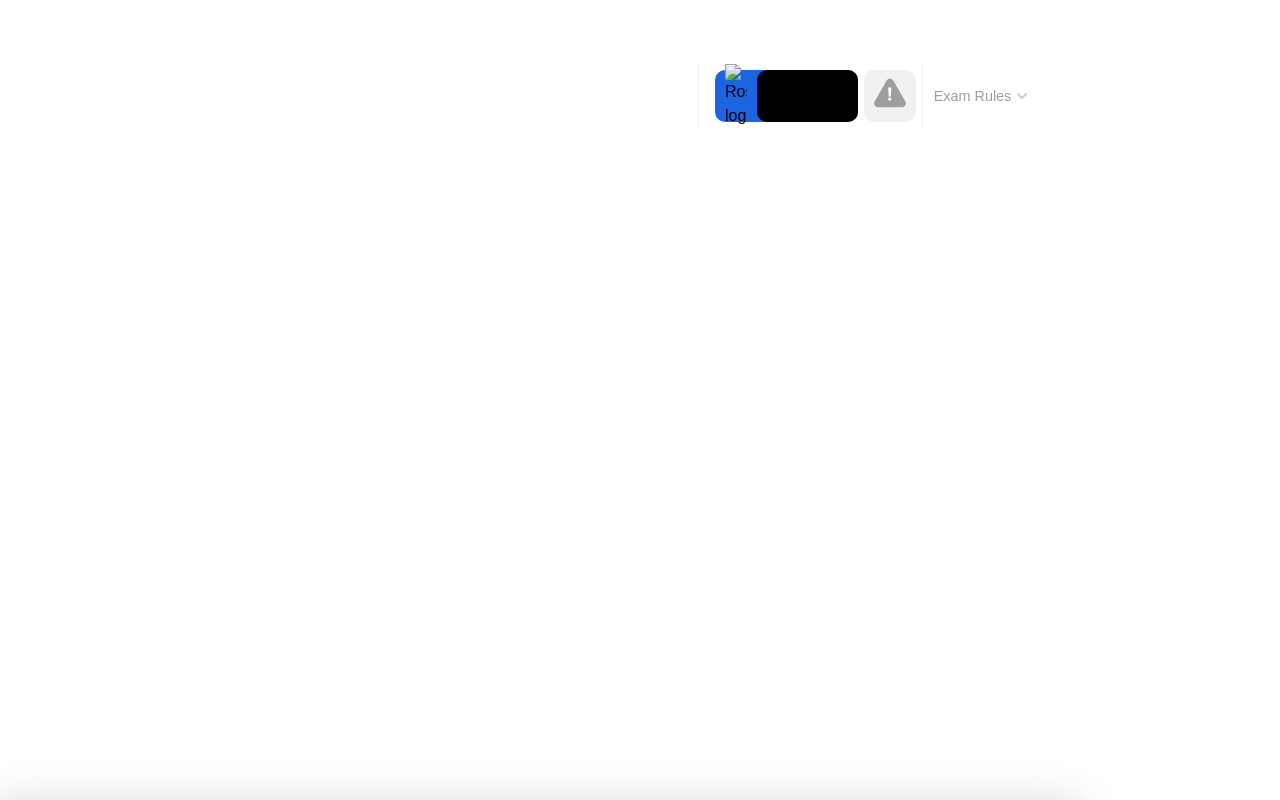 click on "Got it!" at bounding box center [629, 1377] 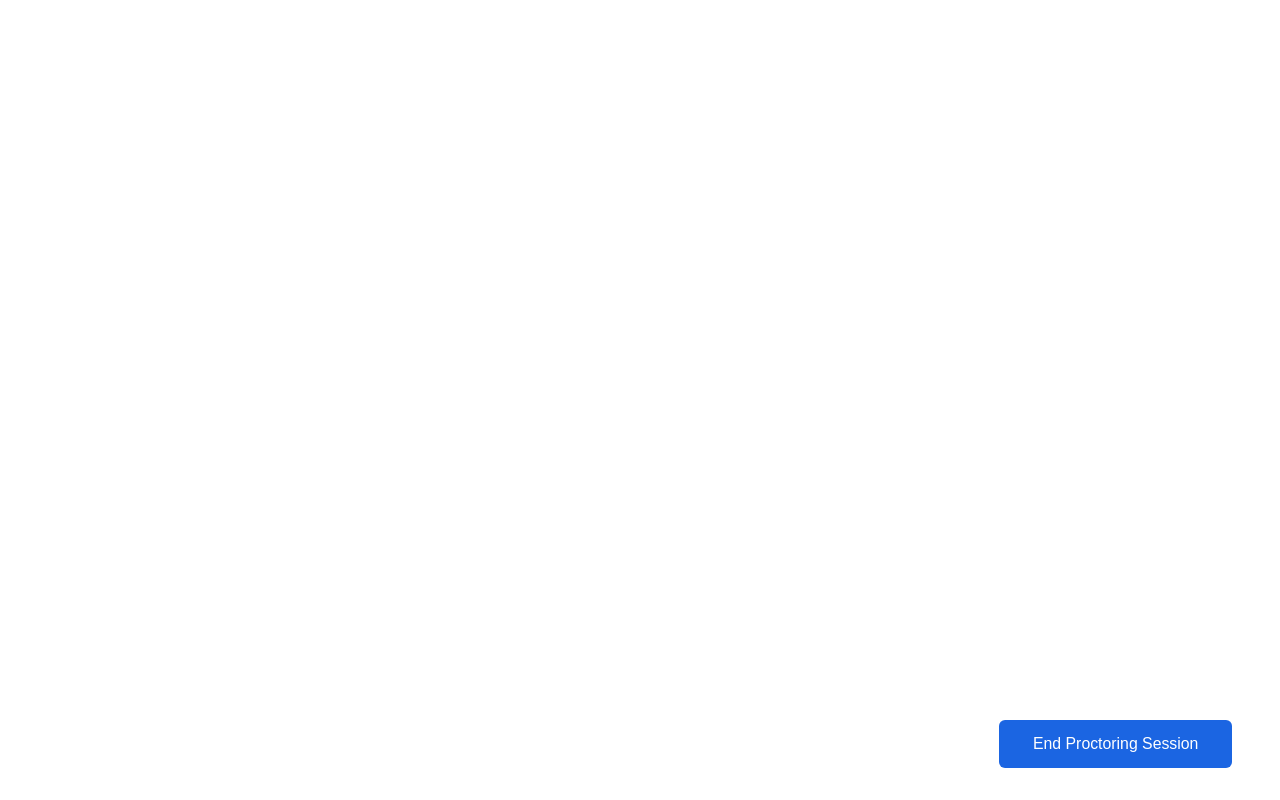 click on "End Proctoring Session" 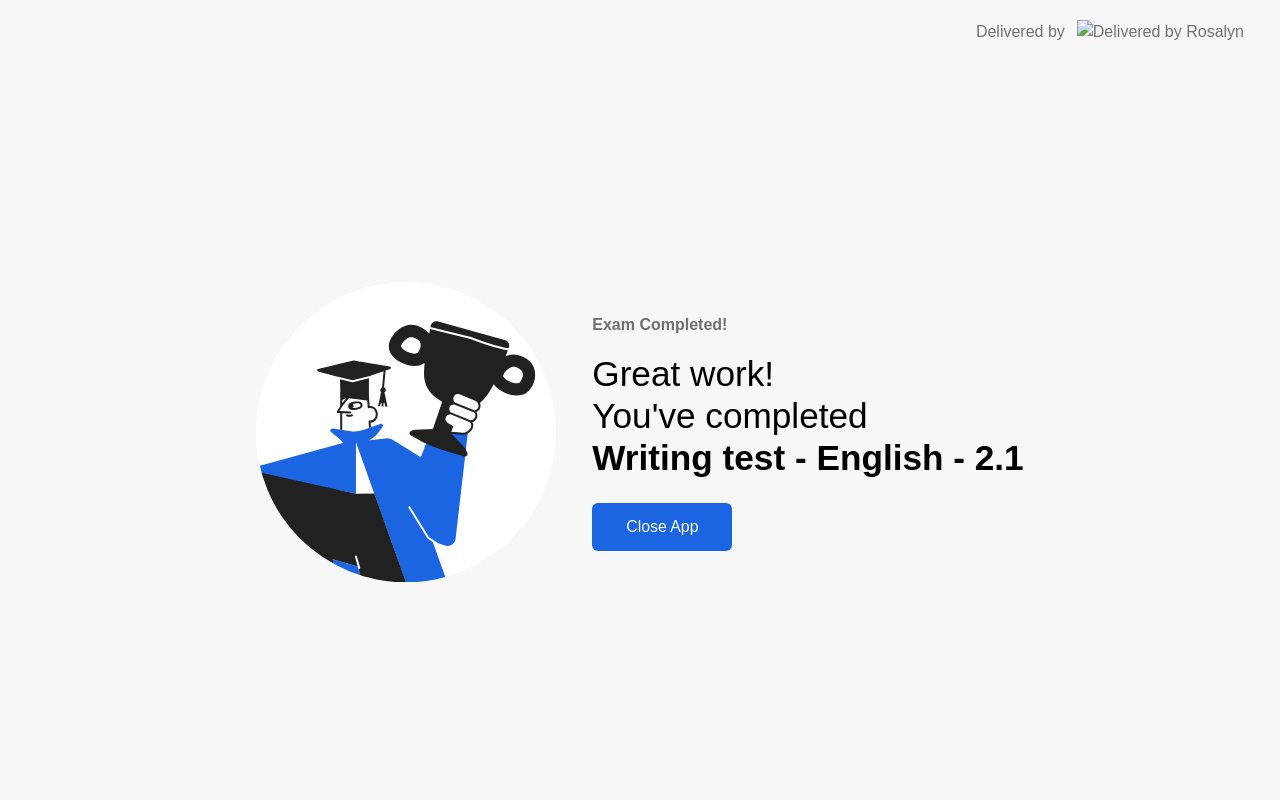 click on "Close App" 